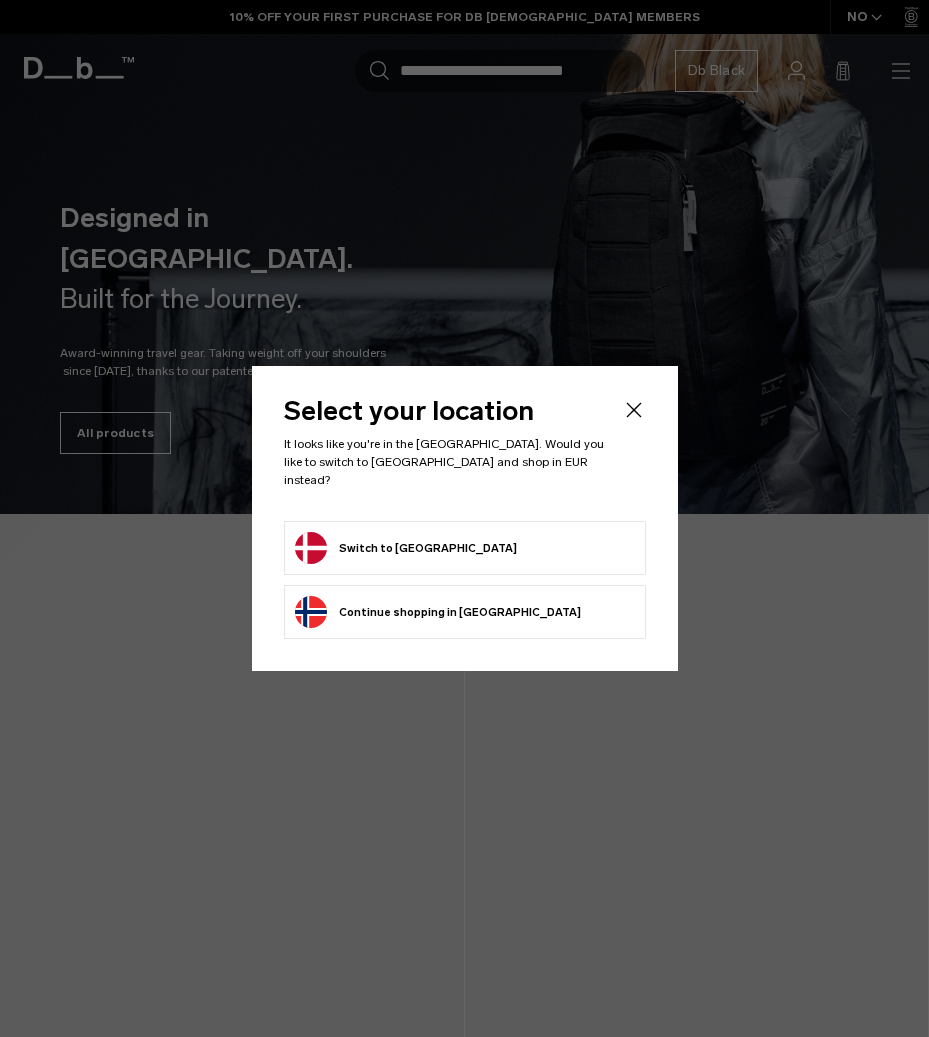 scroll, scrollTop: 0, scrollLeft: 0, axis: both 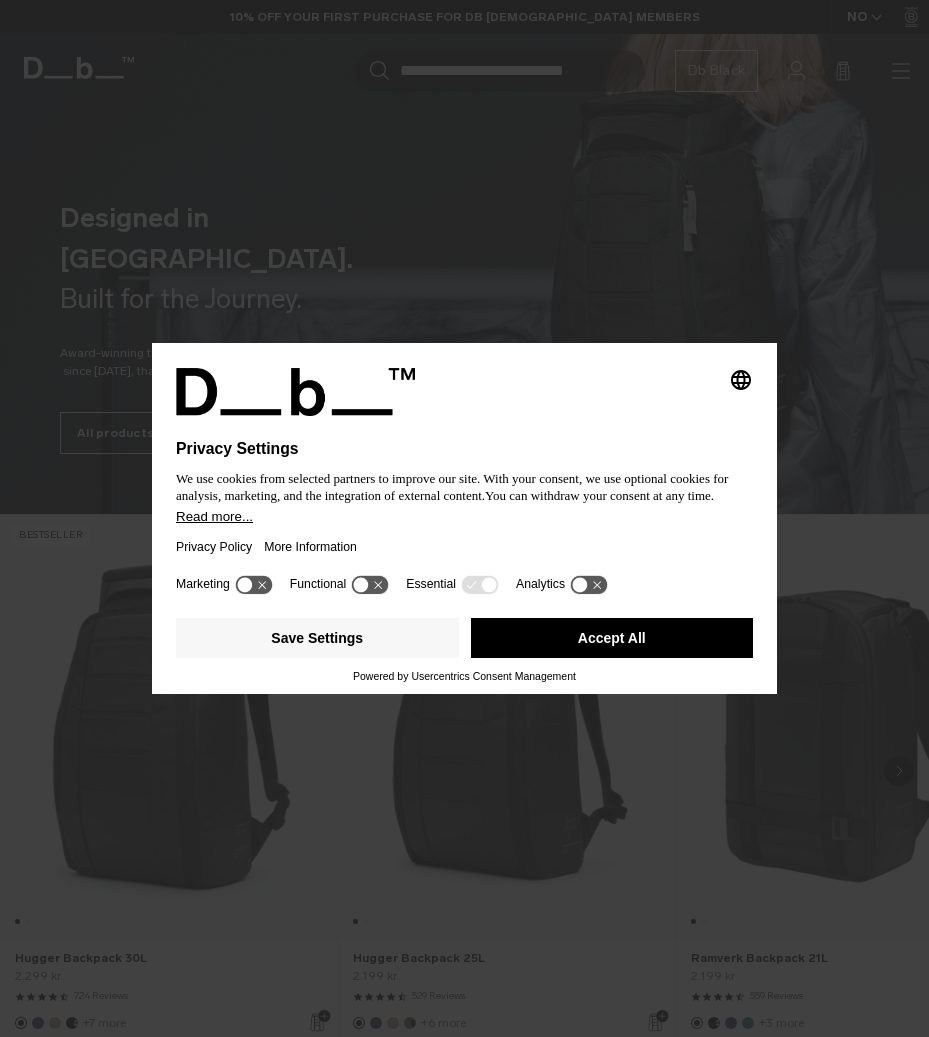 click on "Accept All" at bounding box center [612, 638] 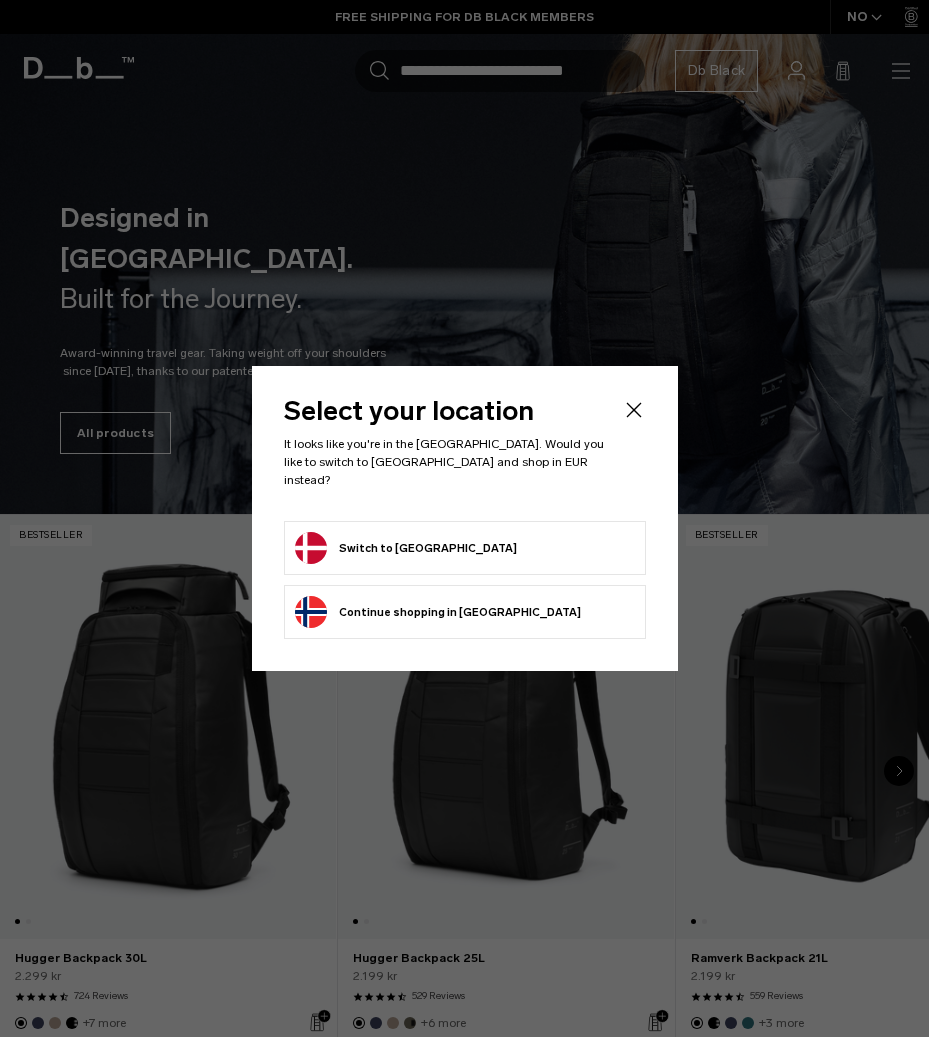 click on "Switch to Denmark" at bounding box center (465, 548) 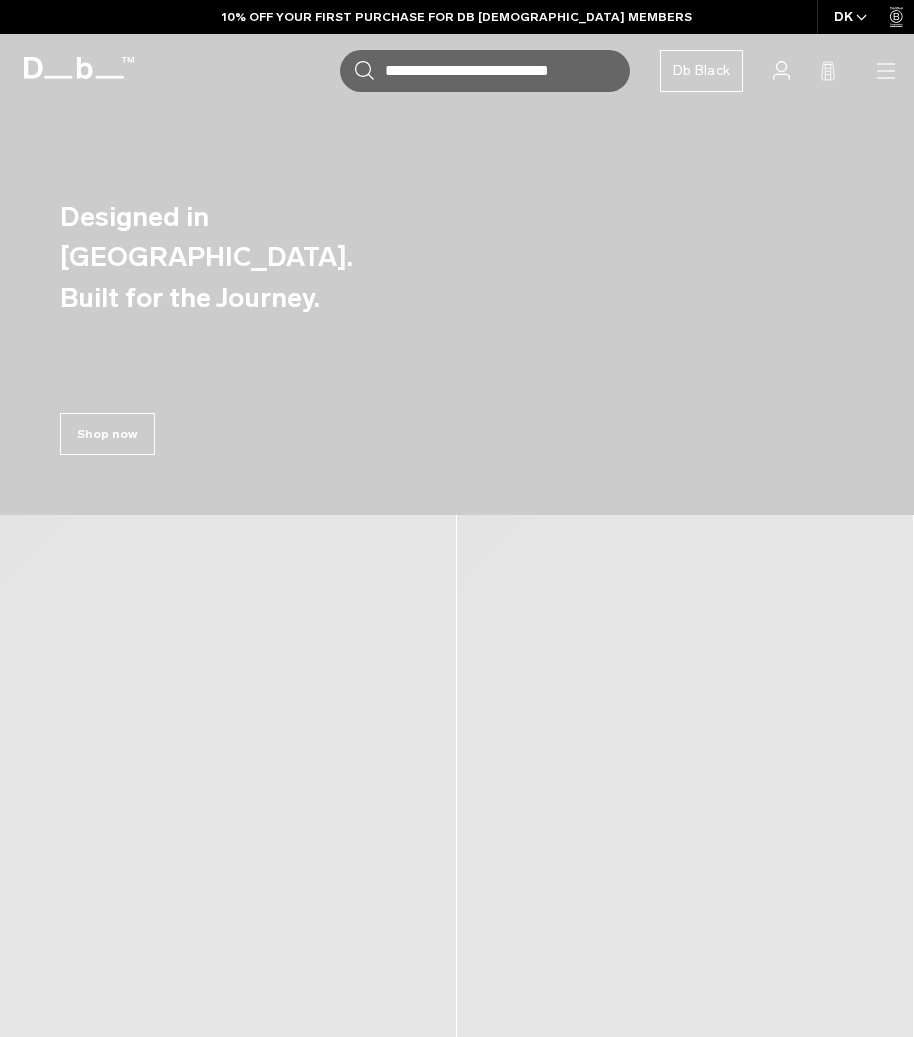 scroll, scrollTop: 0, scrollLeft: 0, axis: both 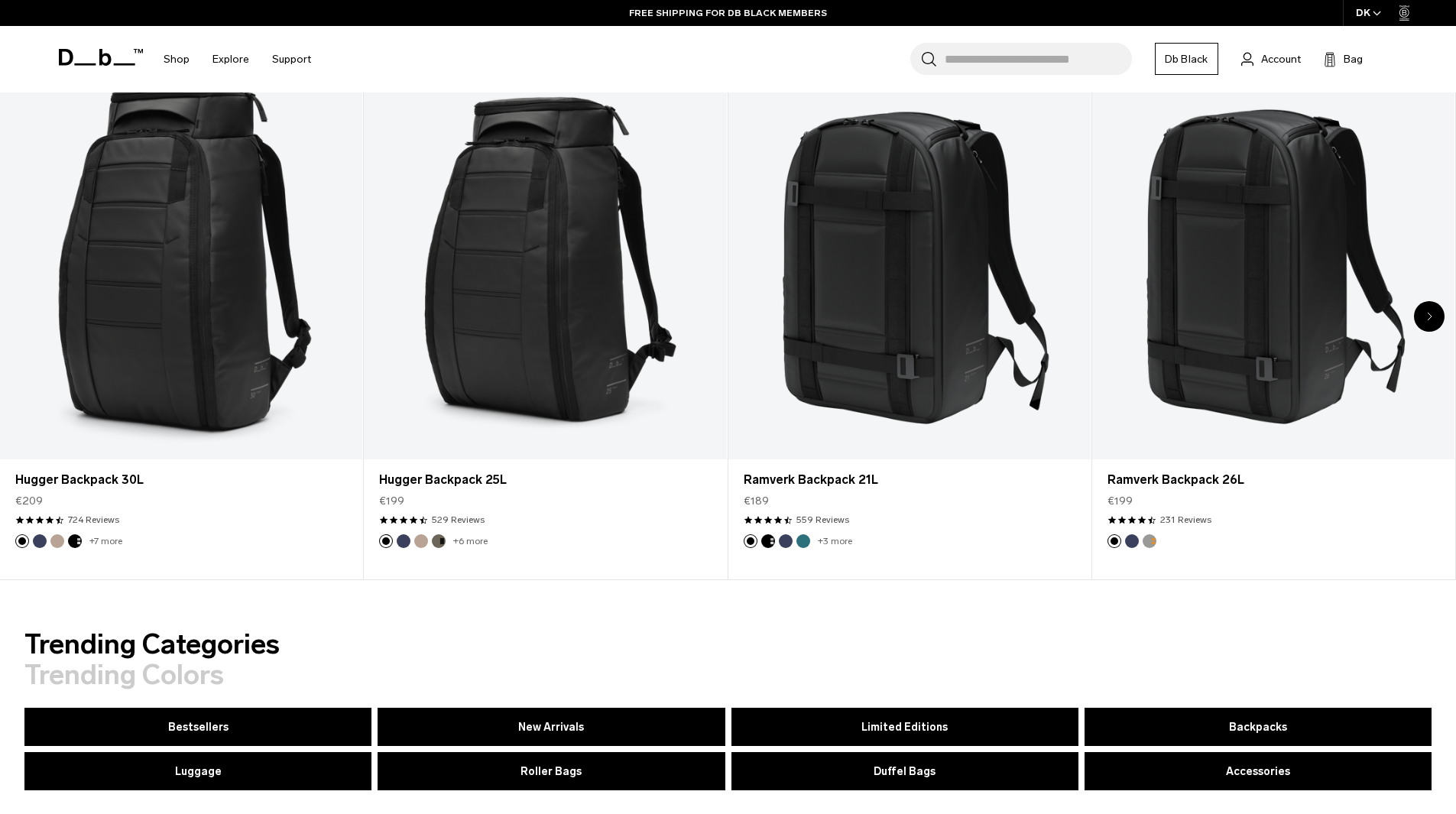 click on "DK" at bounding box center [1369, 13] 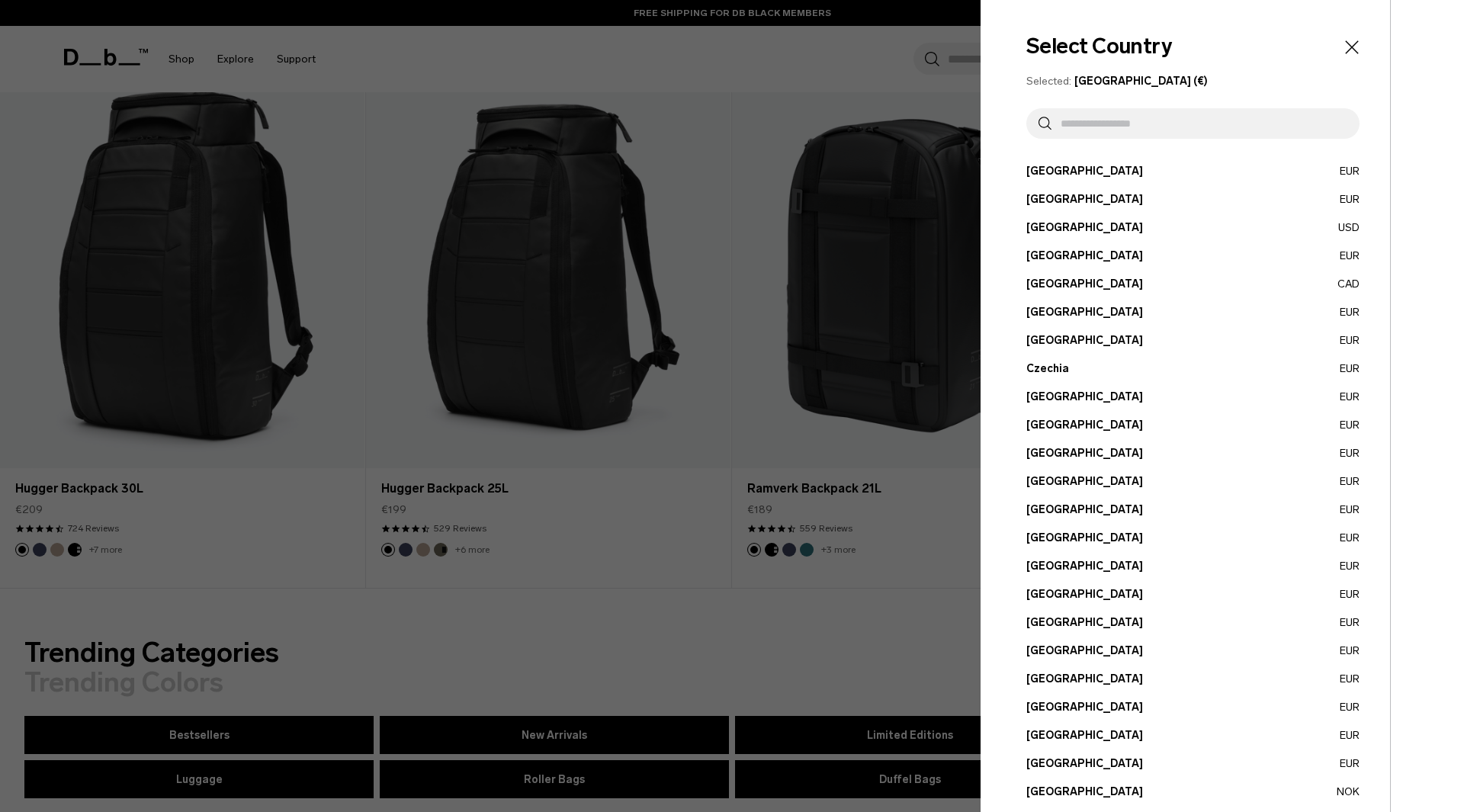 click on "Denmark
EUR" at bounding box center (1193, 396) 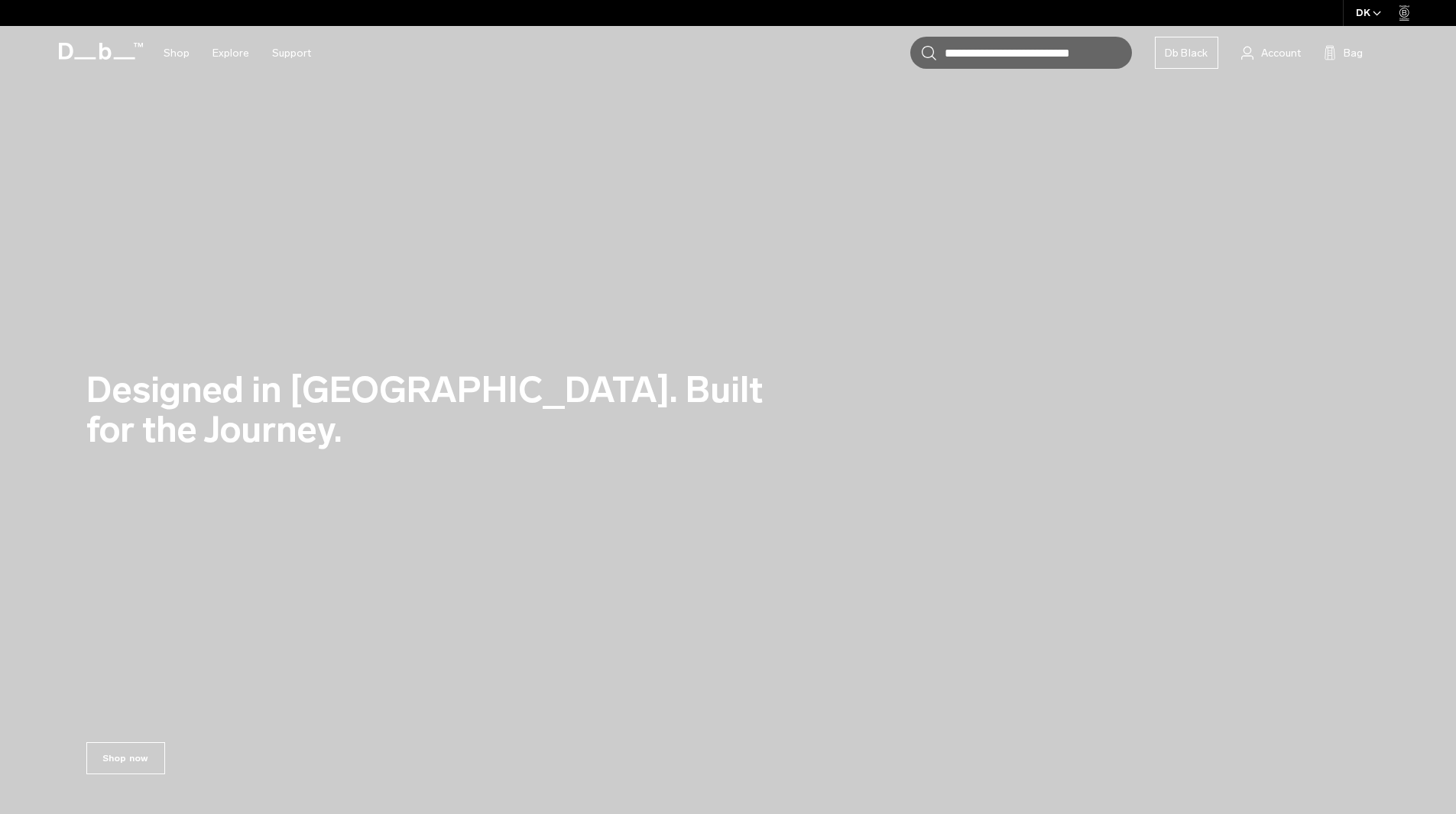 scroll, scrollTop: 0, scrollLeft: 0, axis: both 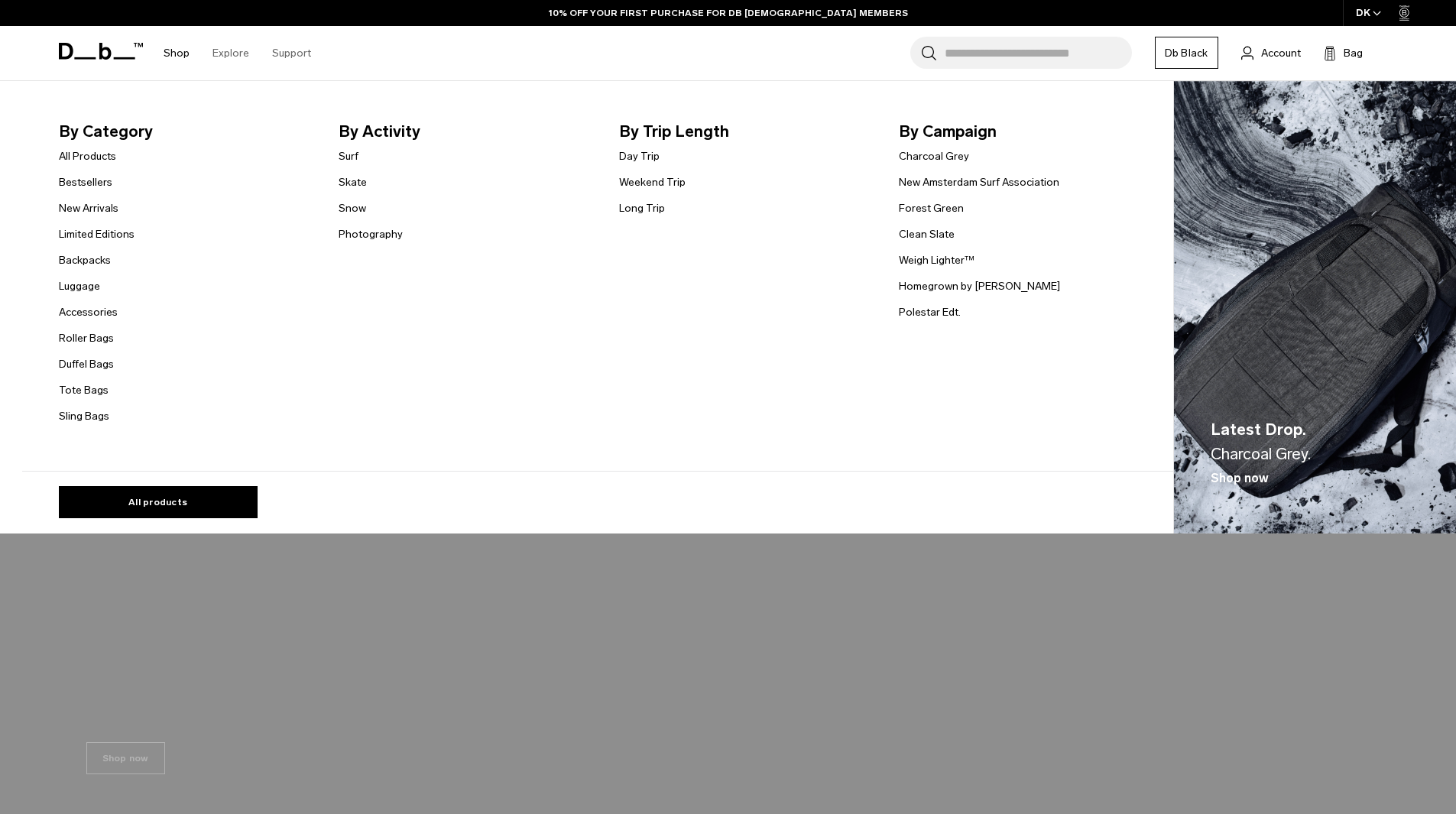 click on "Shop" at bounding box center [177, 53] 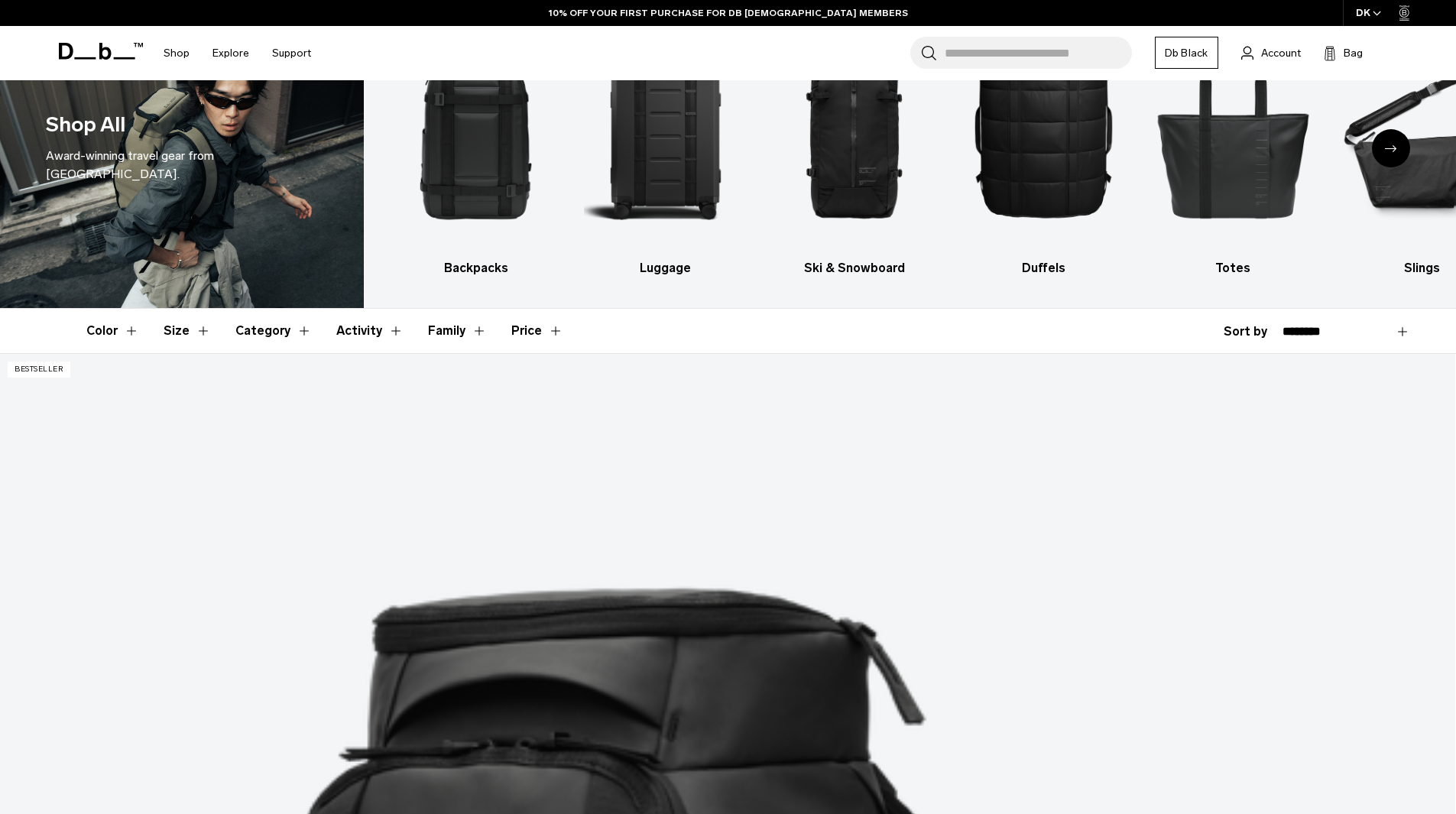 scroll, scrollTop: 0, scrollLeft: 0, axis: both 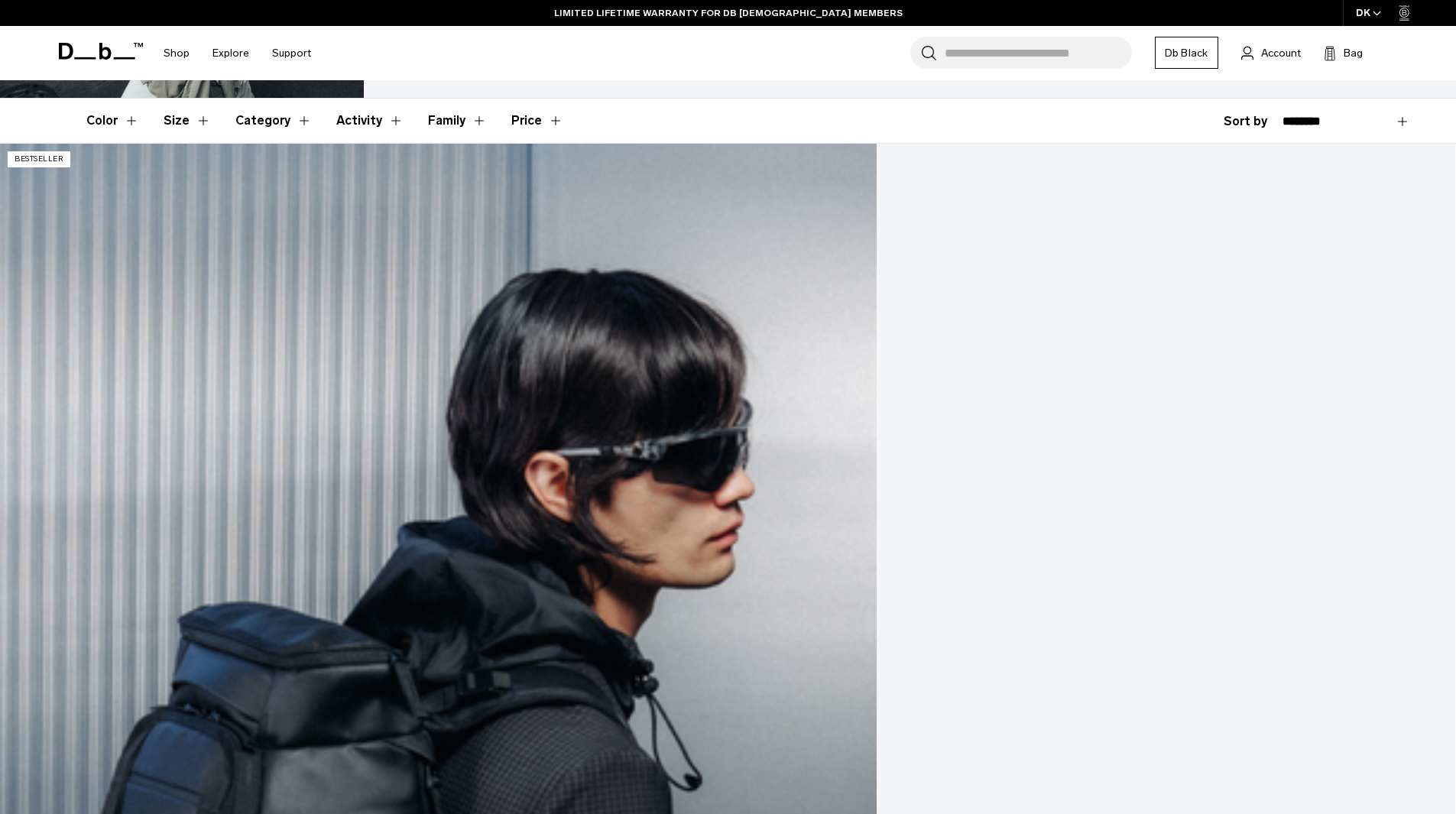 click at bounding box center (40, 1843) 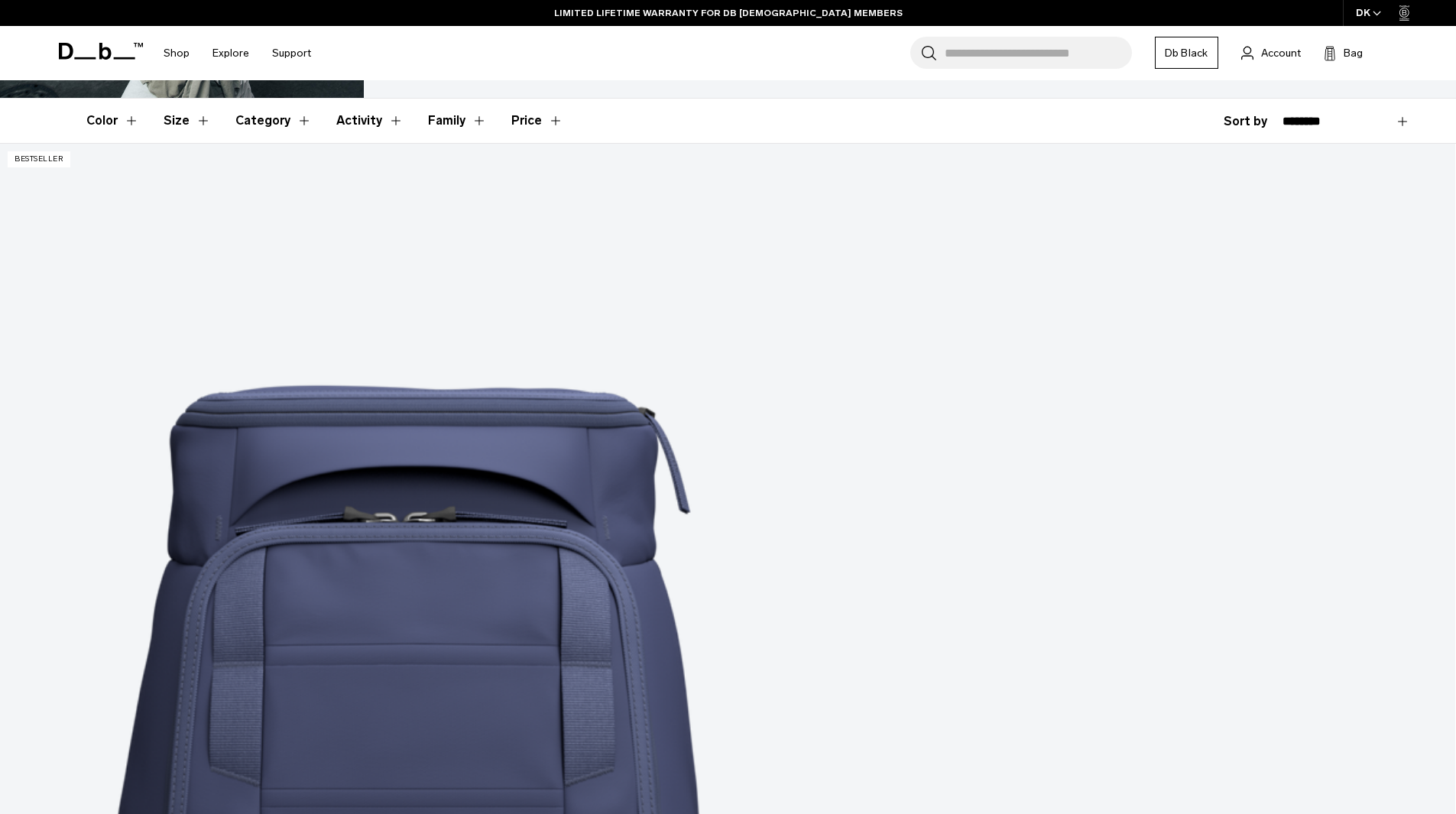 click at bounding box center [728, 952] 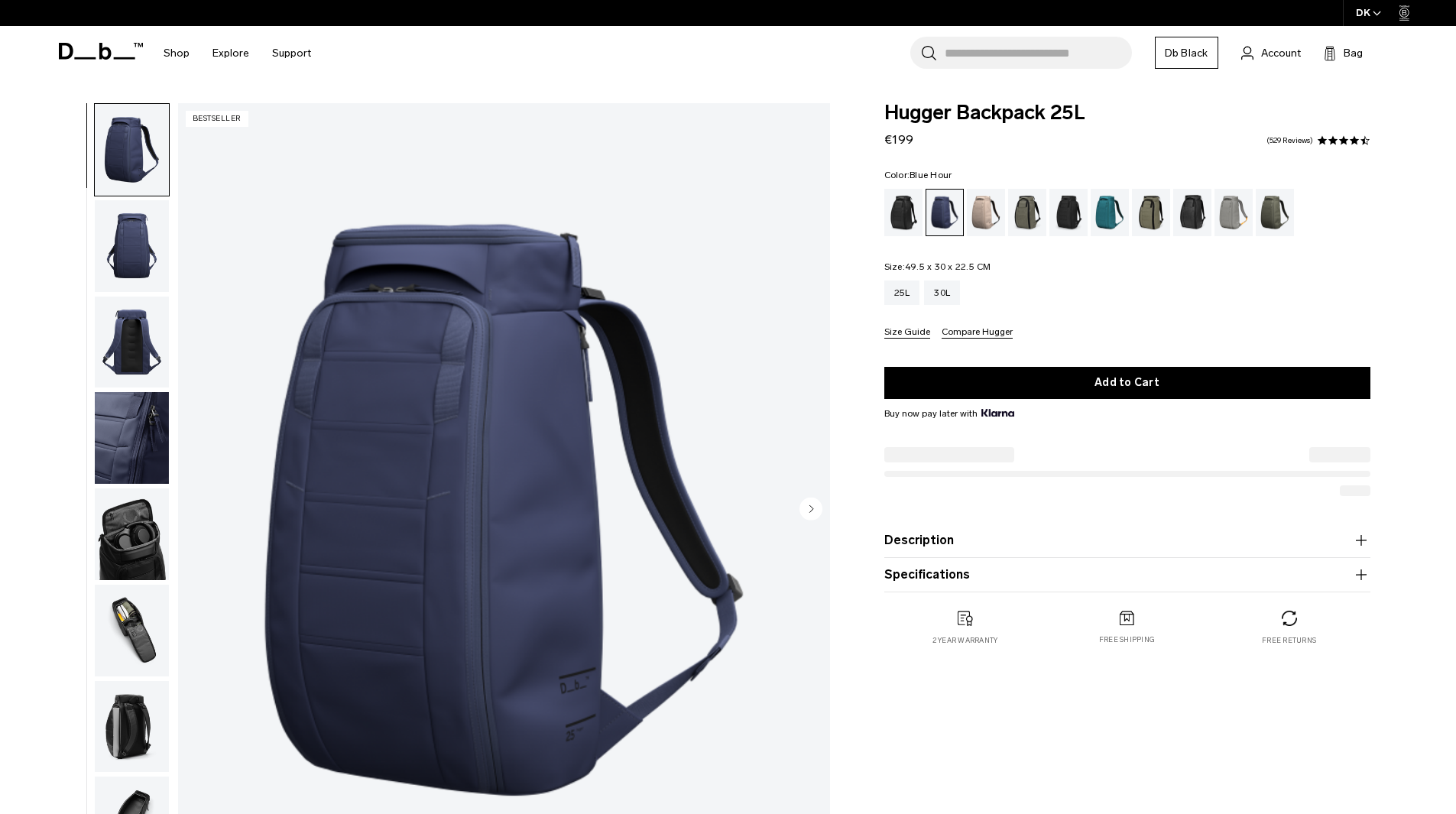 scroll, scrollTop: 0, scrollLeft: 0, axis: both 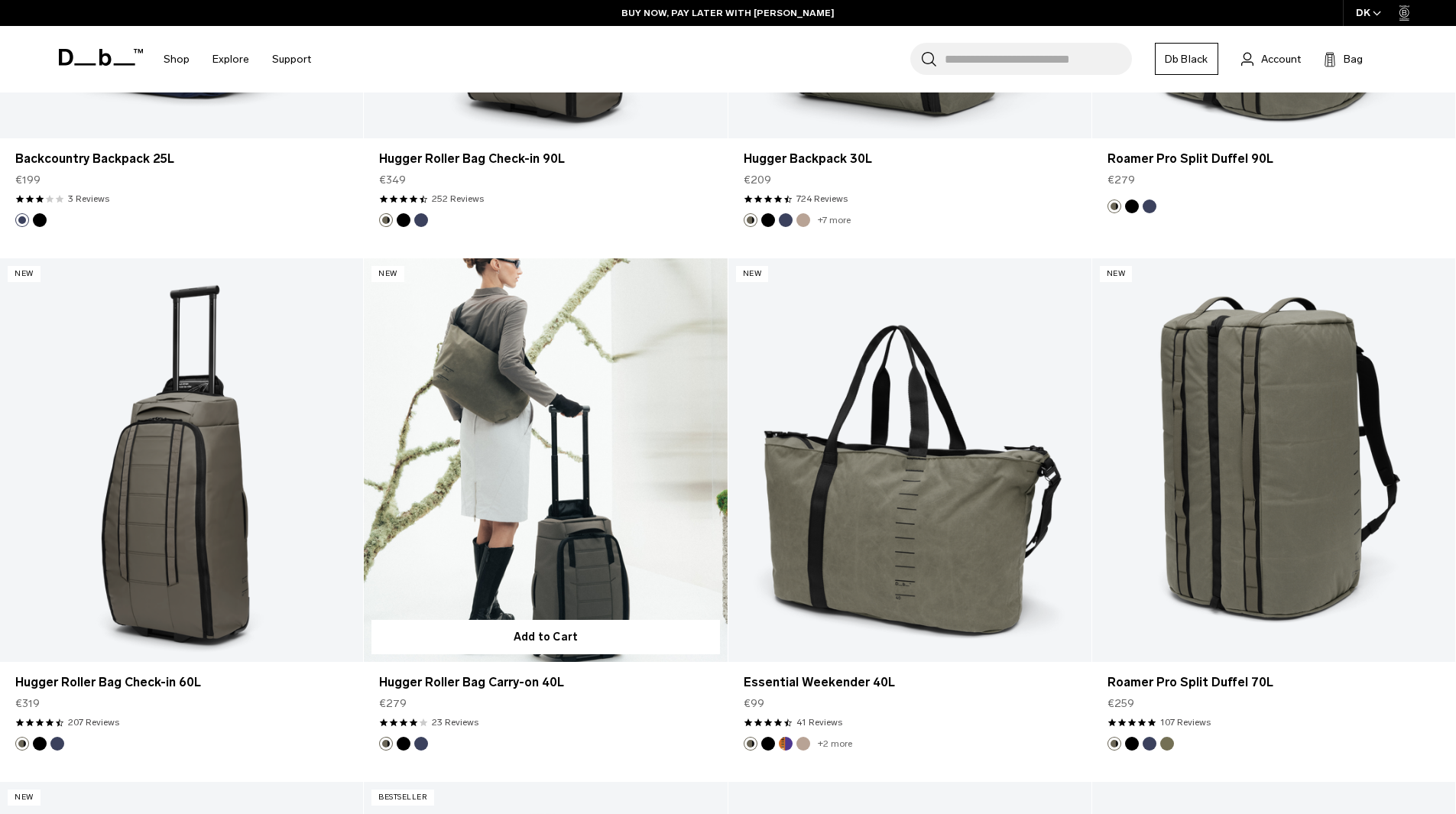 click at bounding box center (421, 744) 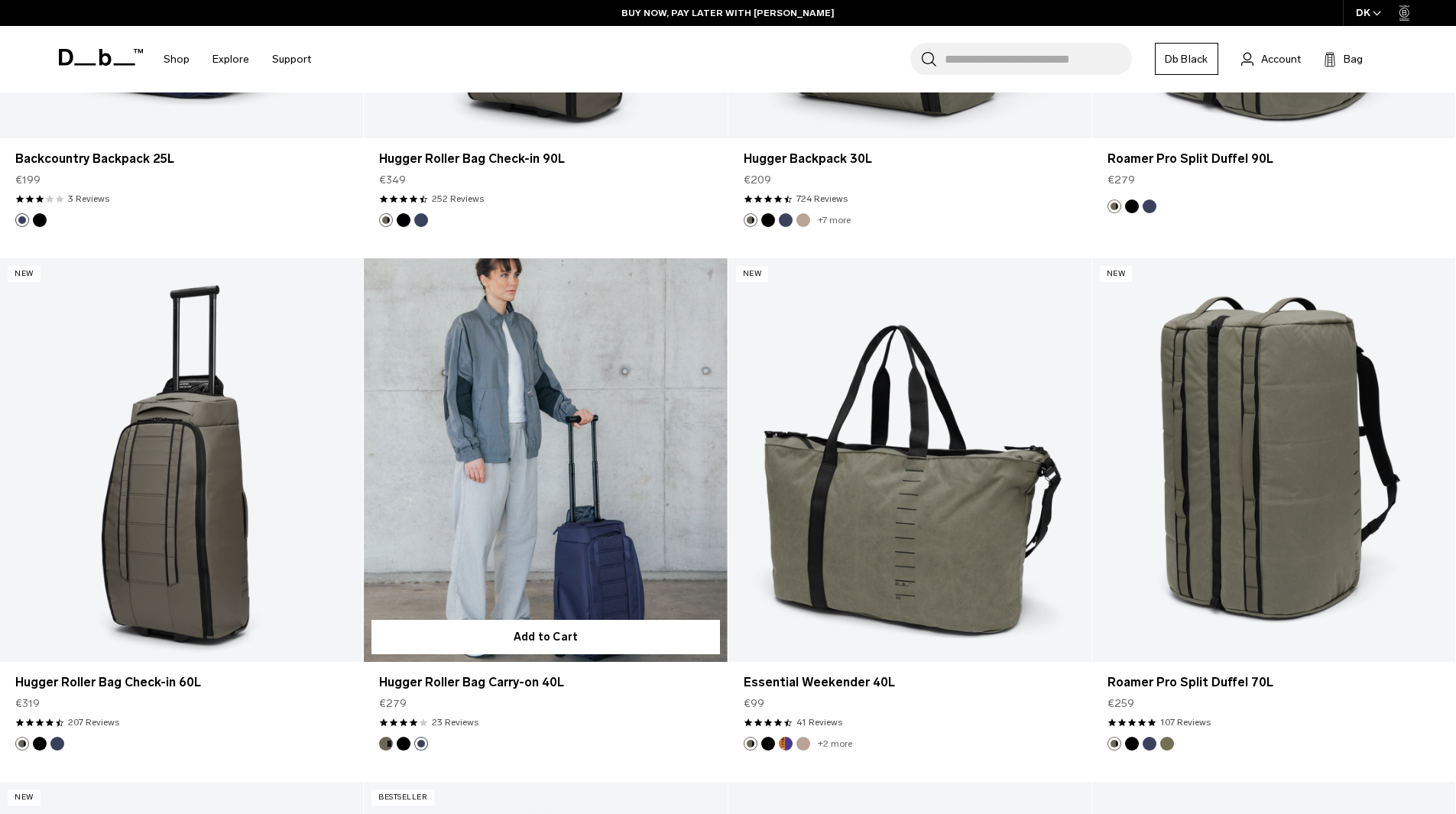 click at bounding box center (545, 460) 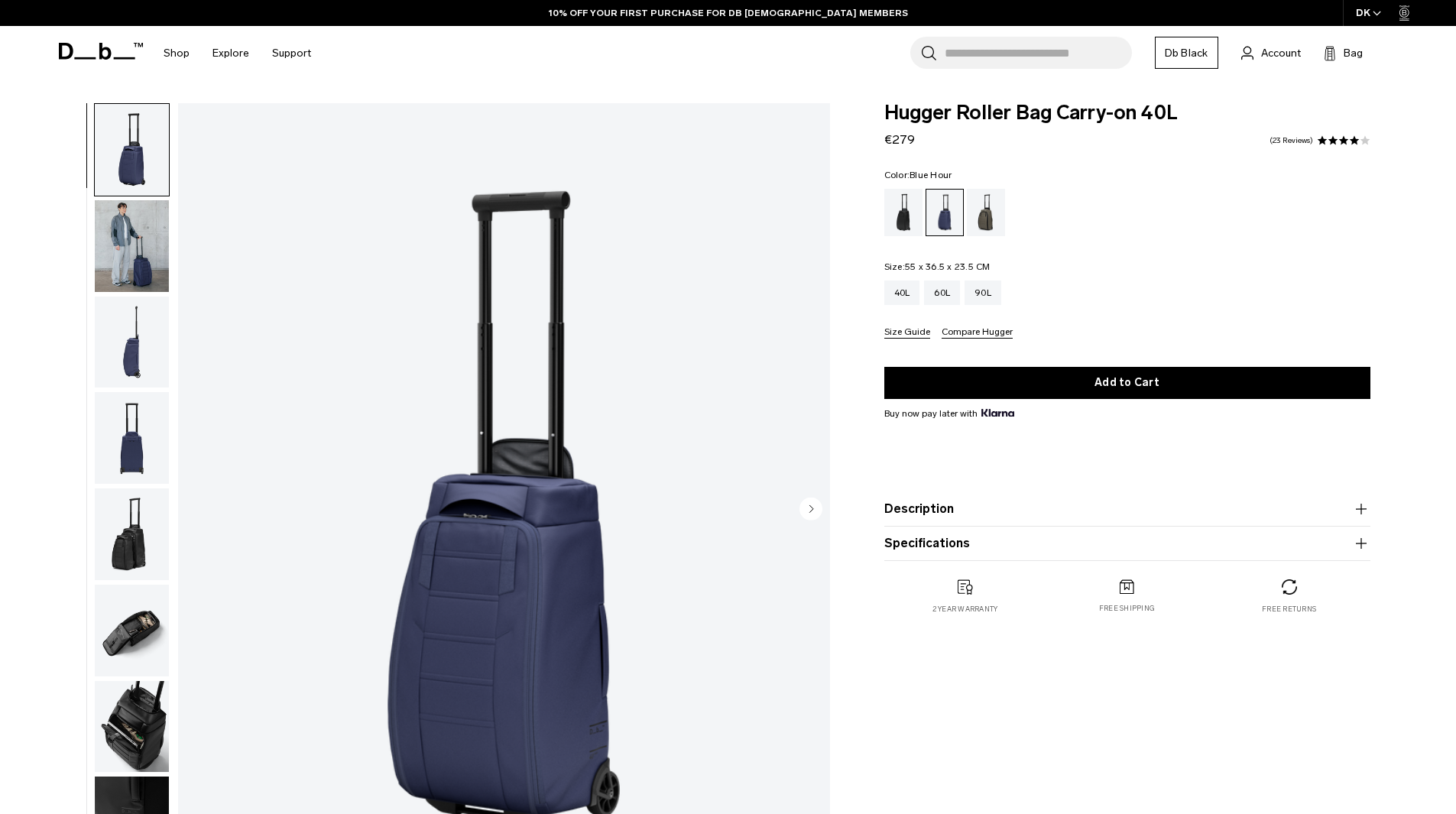 scroll, scrollTop: 153, scrollLeft: 0, axis: vertical 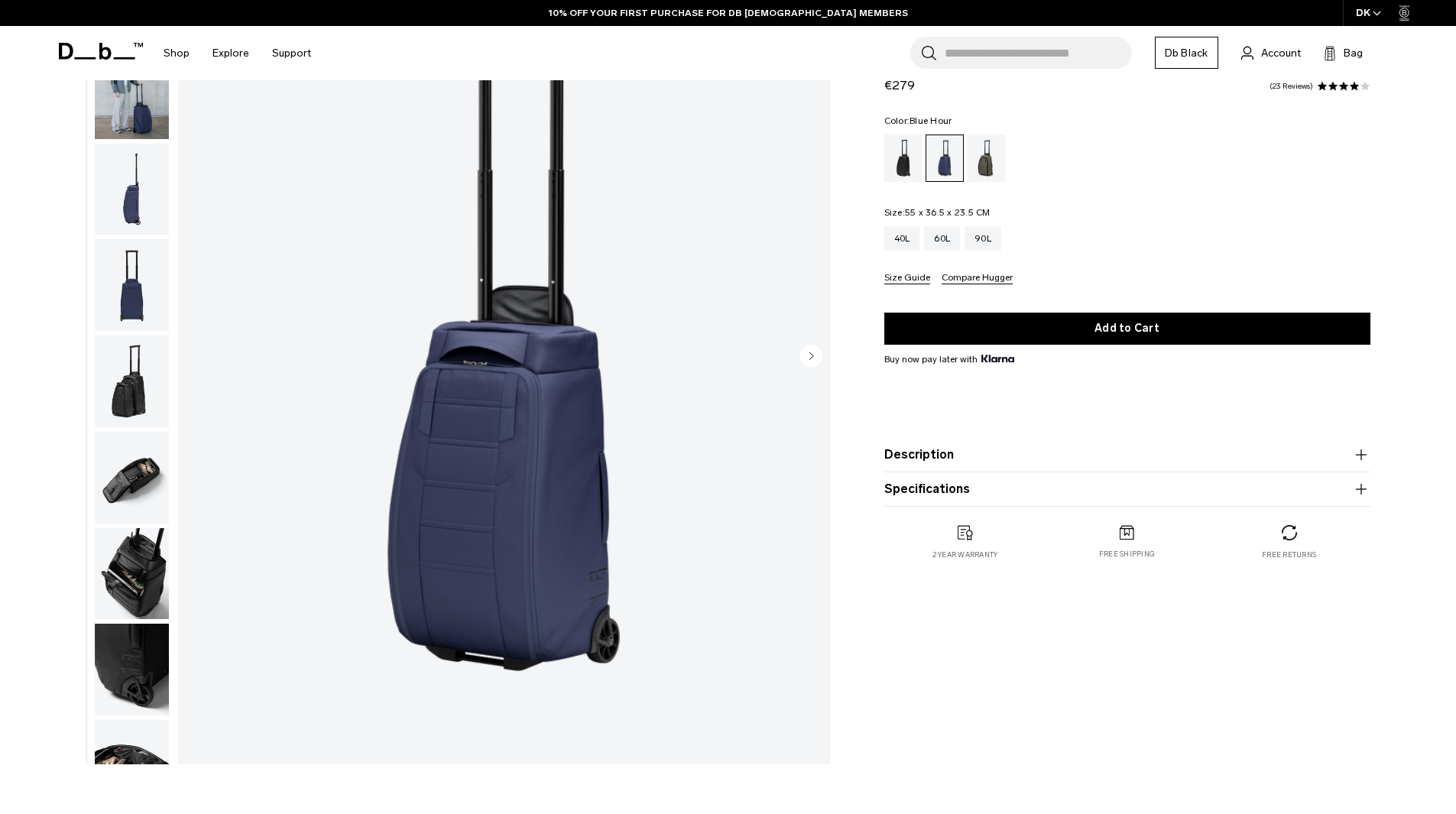 click at bounding box center (131, 190) 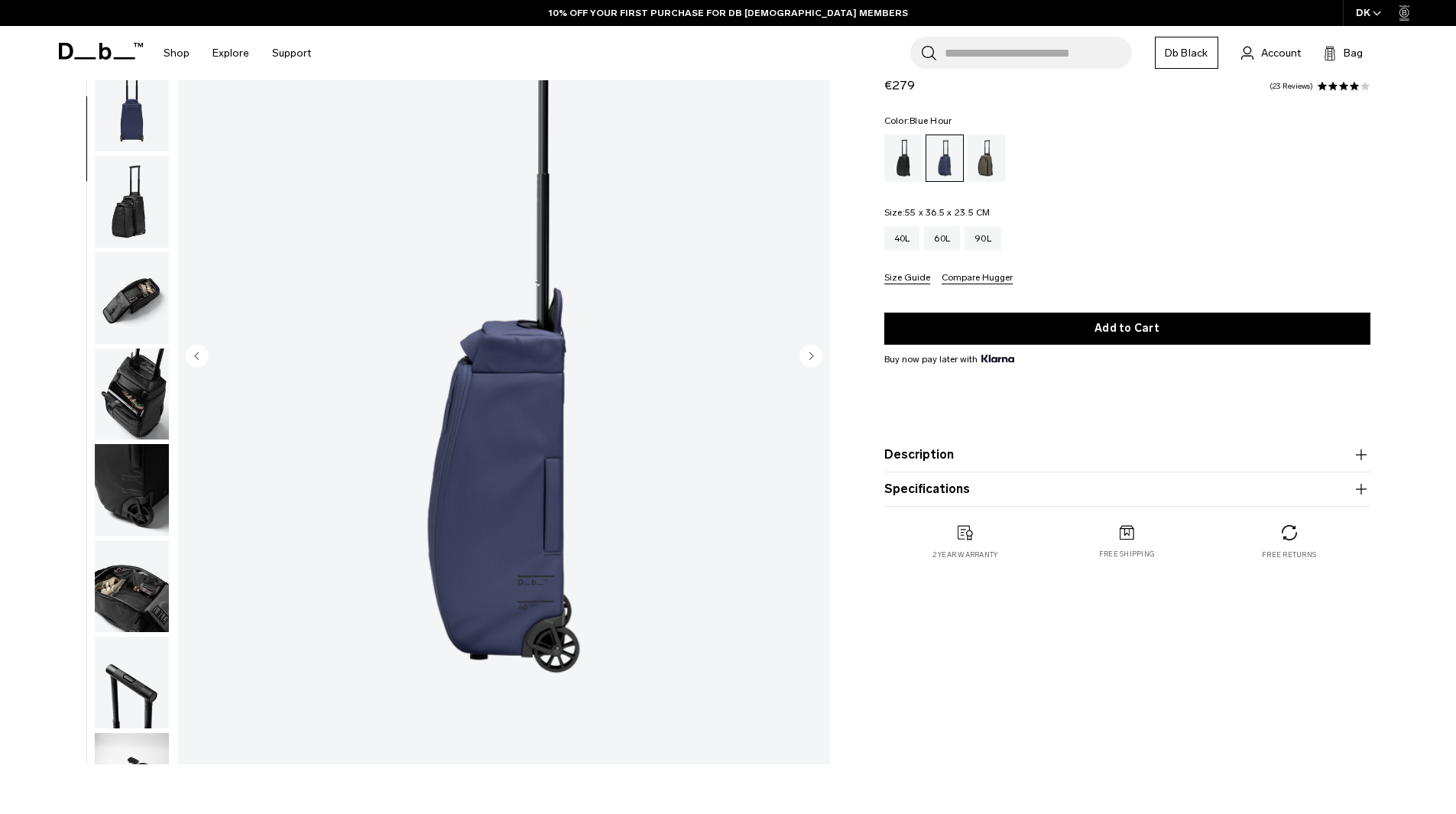 scroll, scrollTop: 193, scrollLeft: 0, axis: vertical 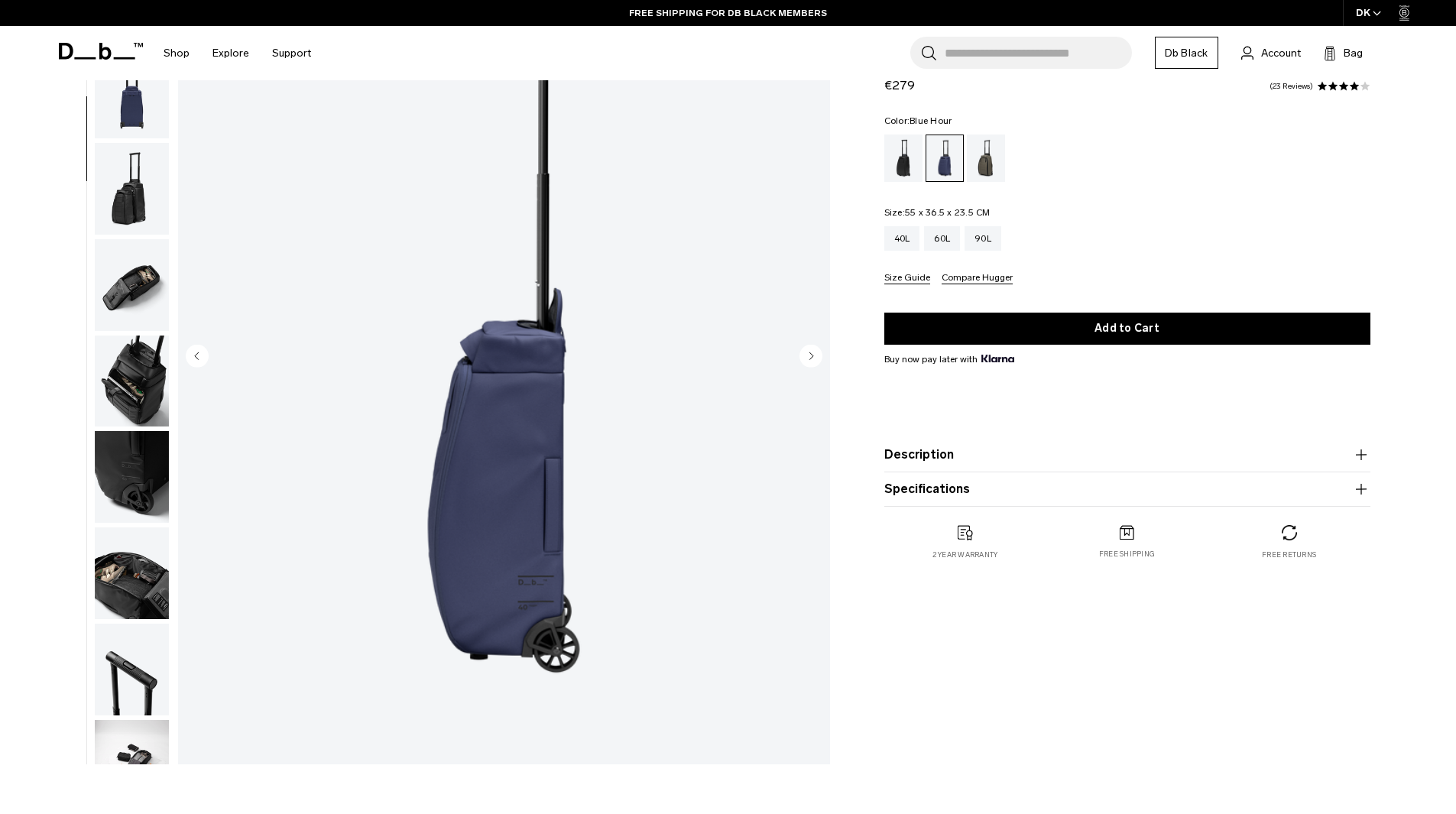 click at bounding box center [131, 189] 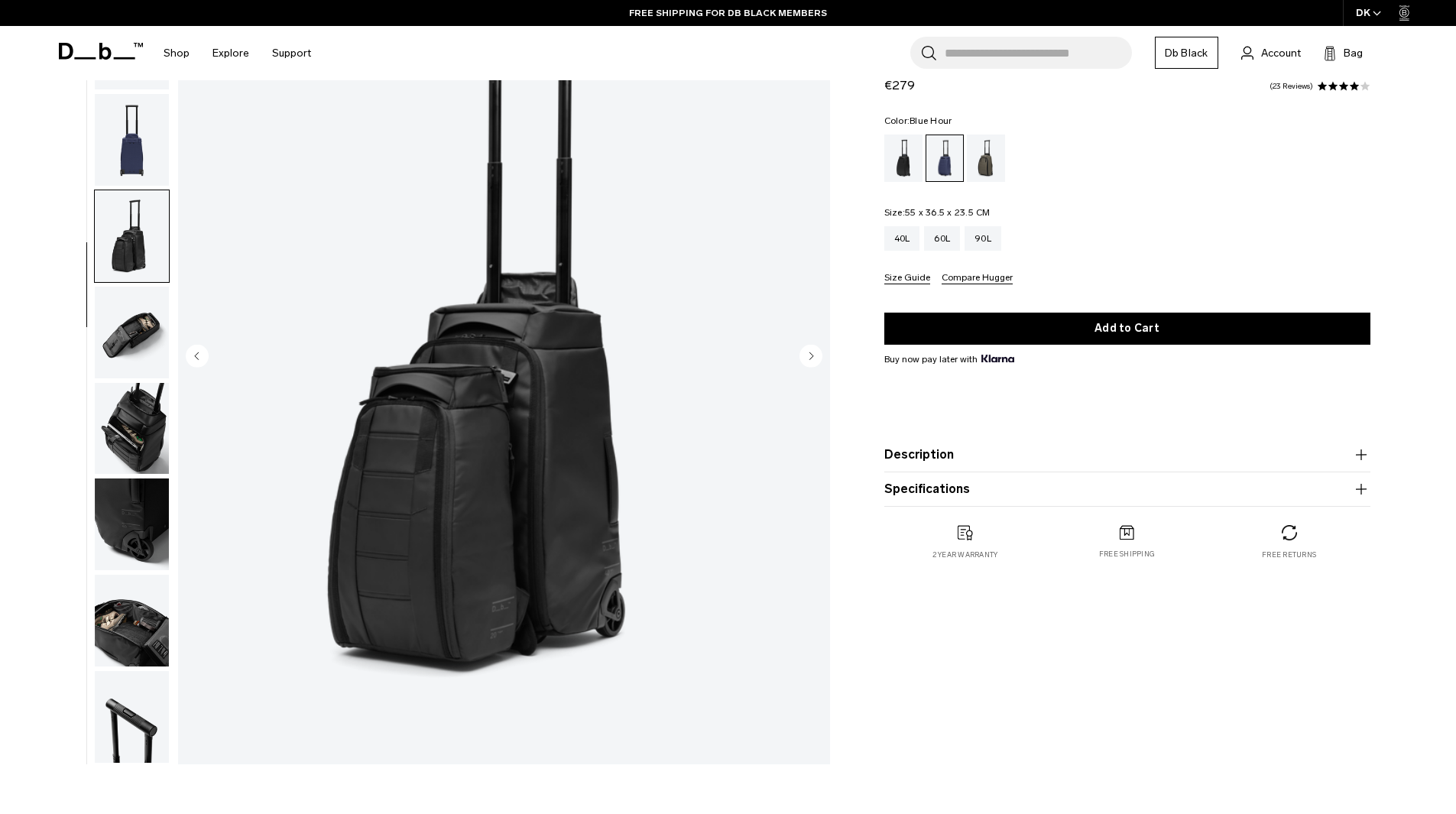 scroll, scrollTop: 0, scrollLeft: 0, axis: both 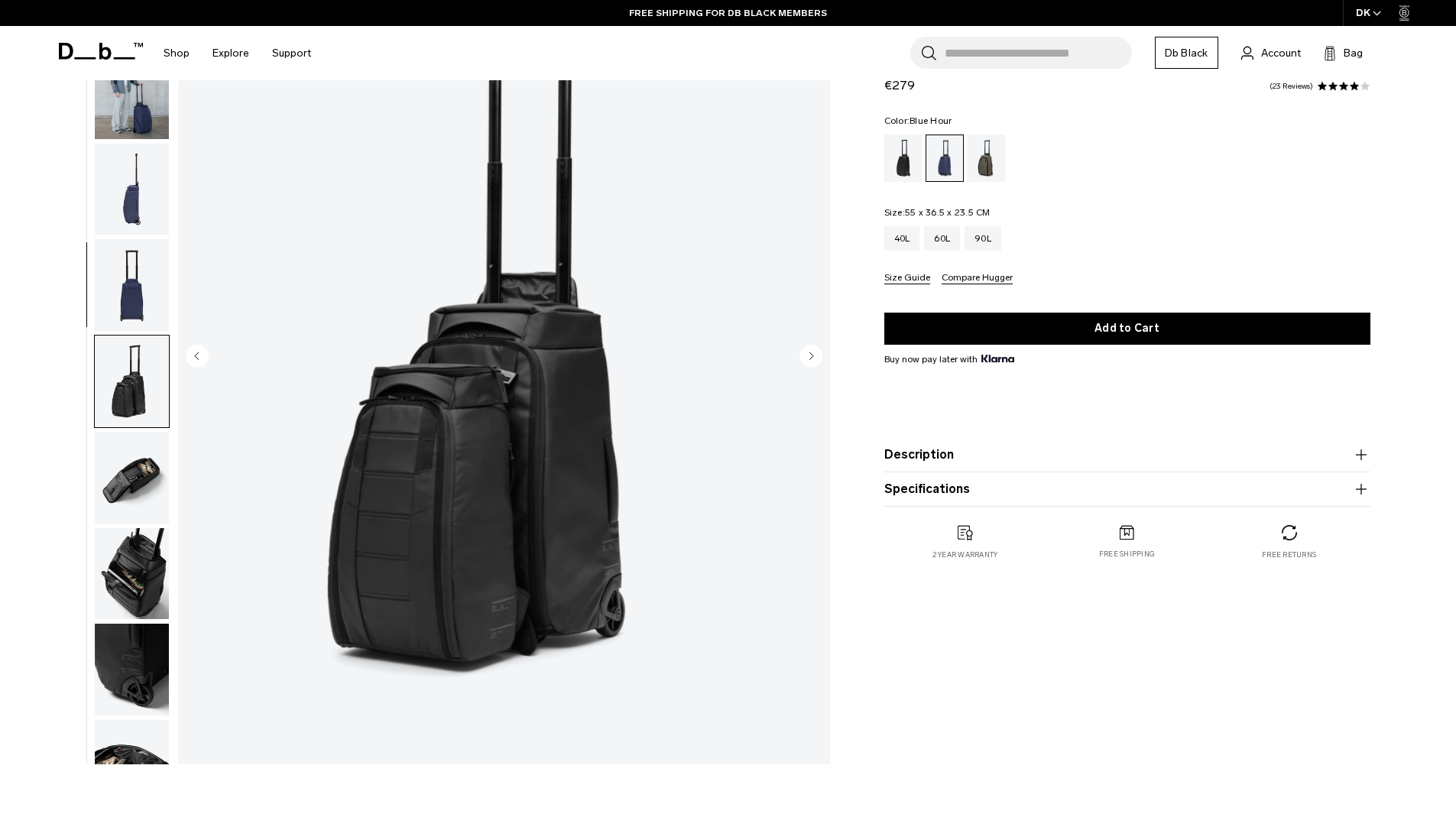 click at bounding box center [131, 190] 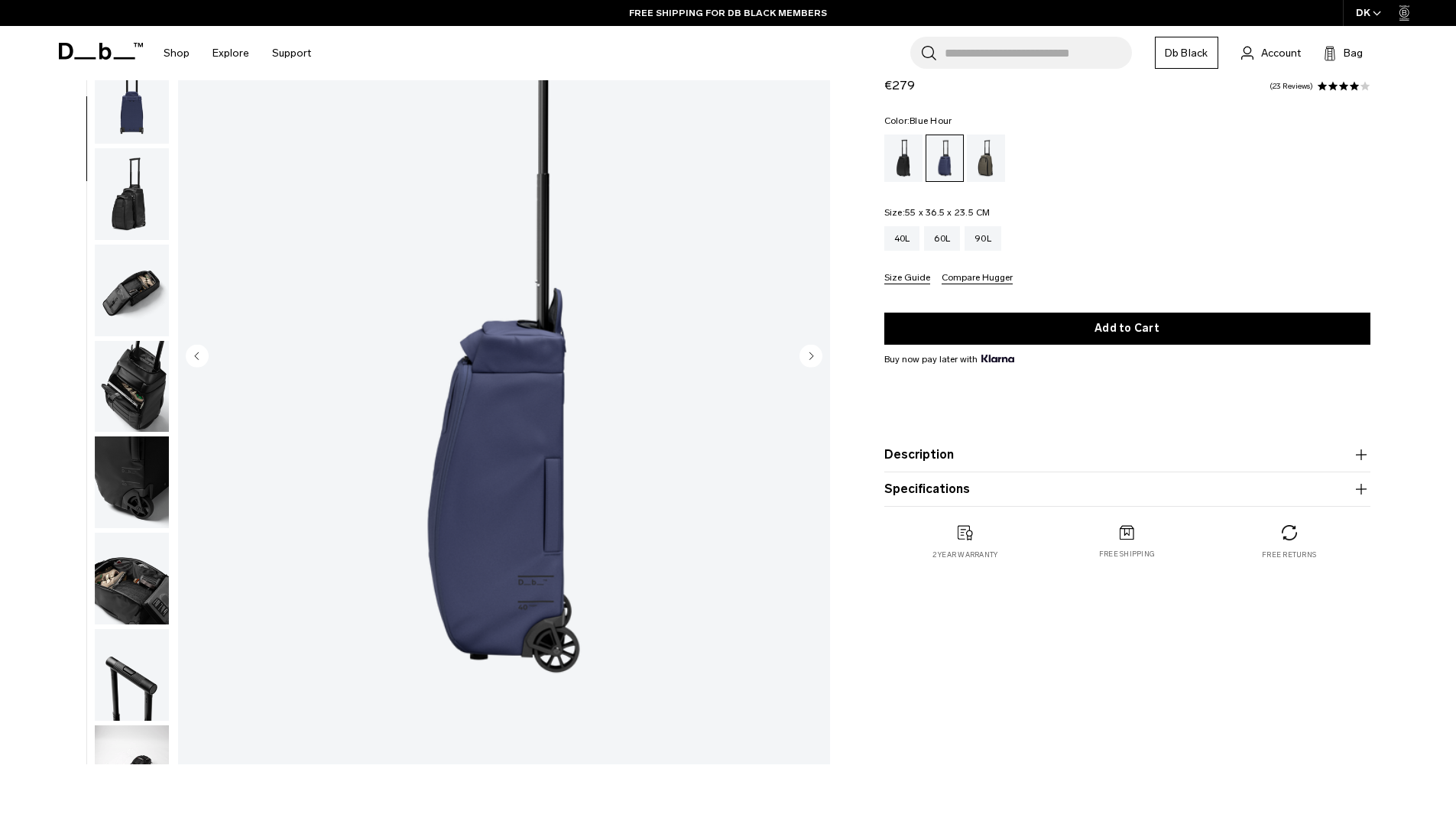 scroll, scrollTop: 193, scrollLeft: 0, axis: vertical 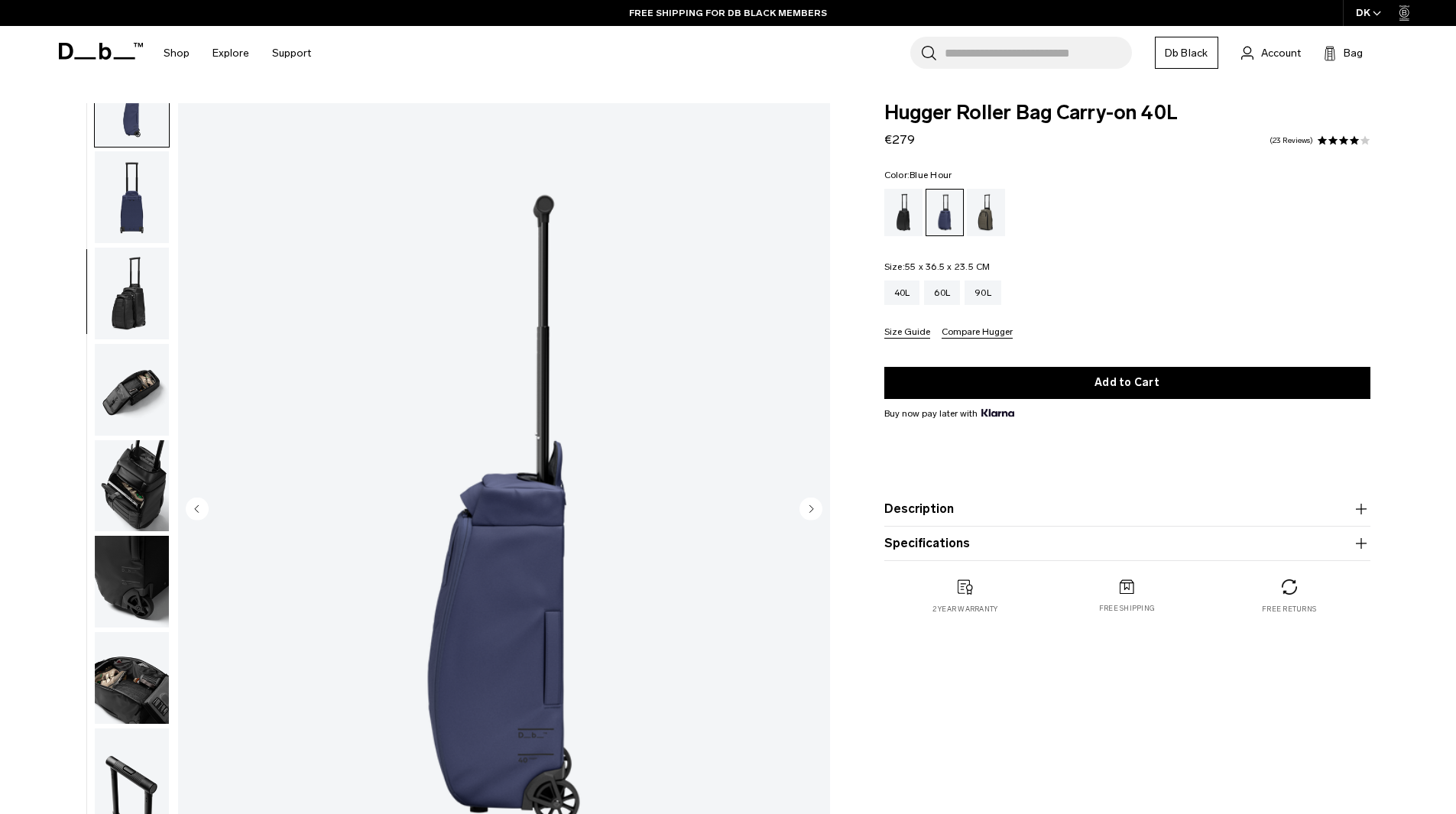 click at bounding box center [131, 293] 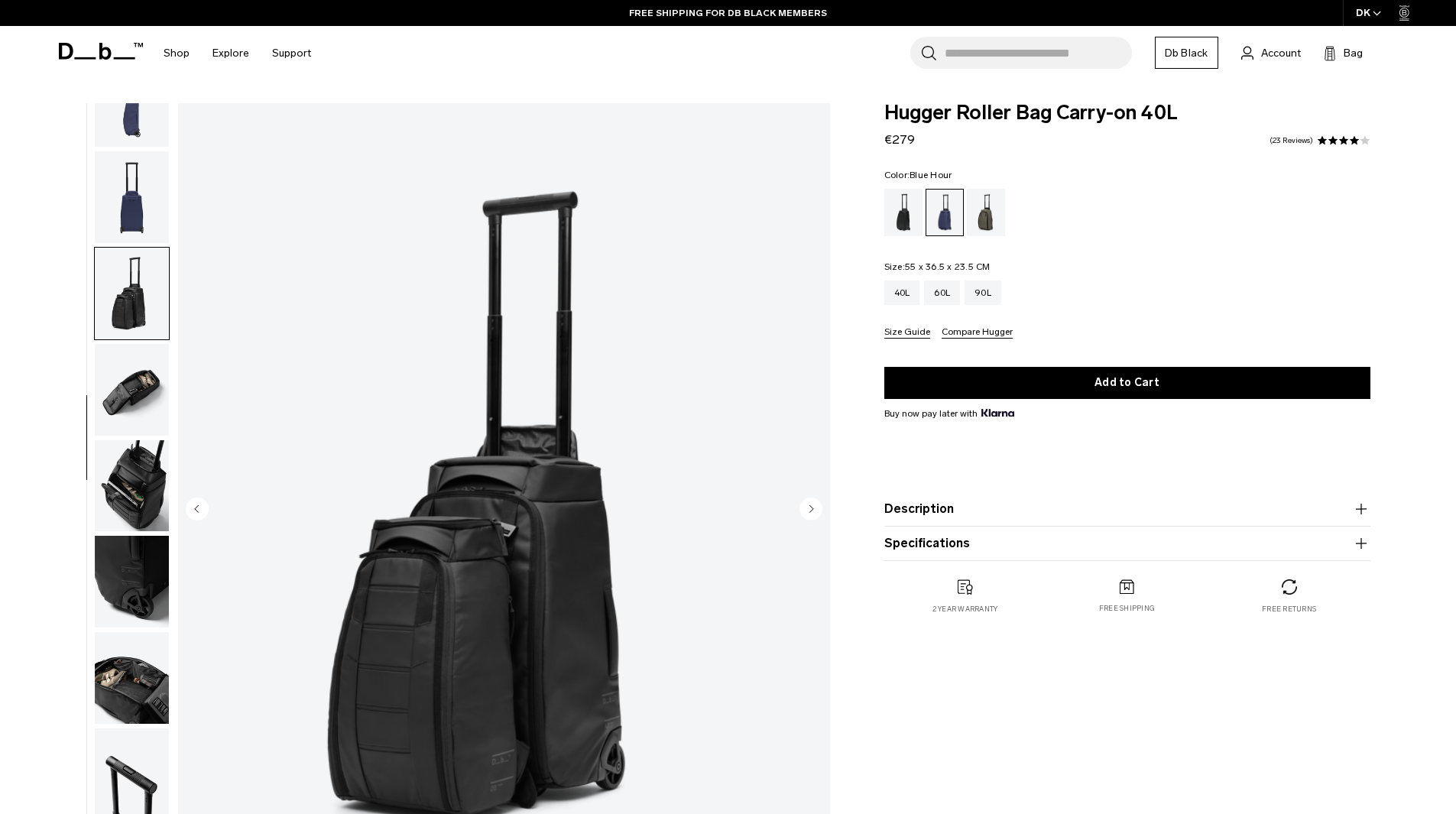 click at bounding box center [131, 390] 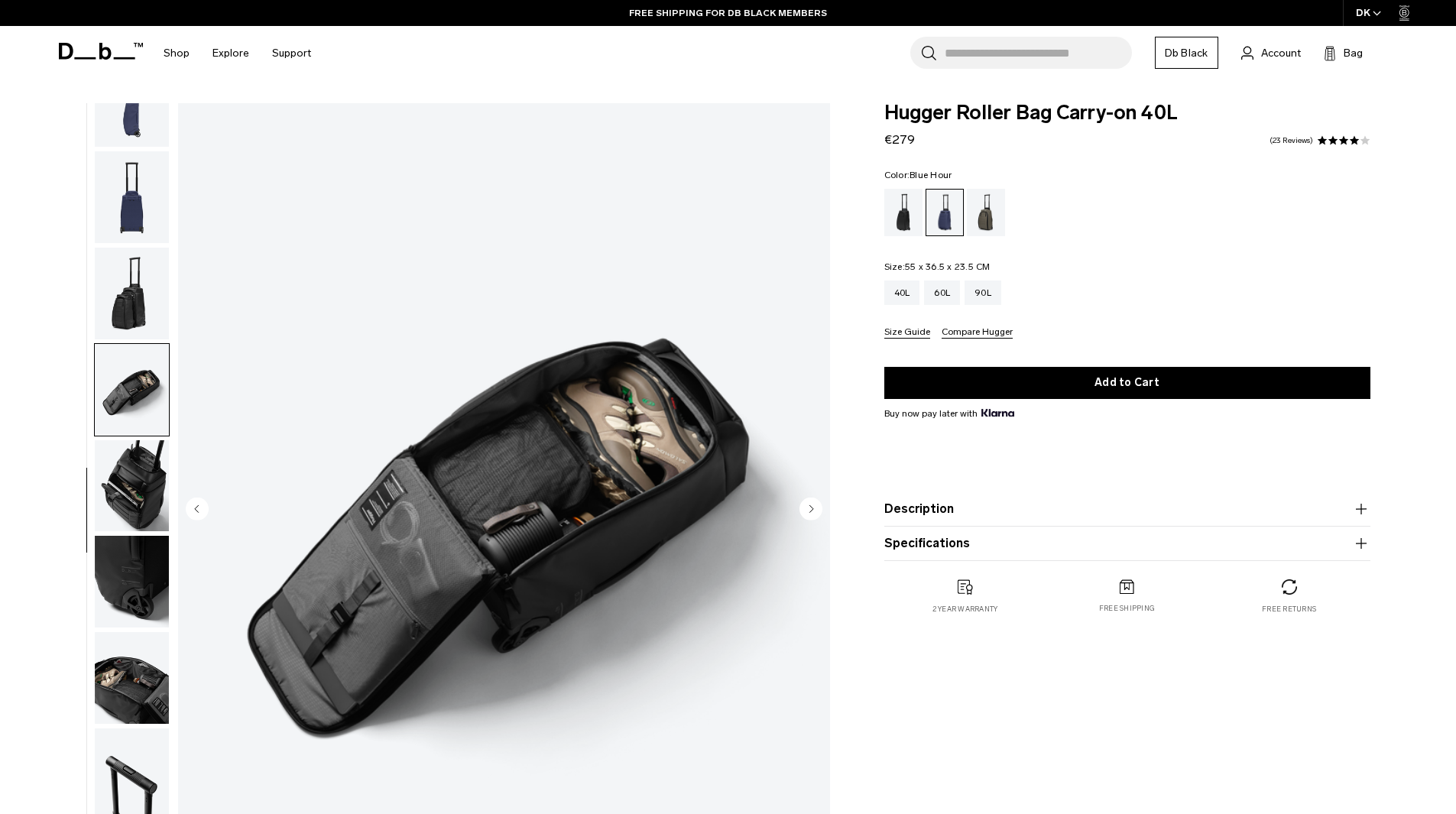 click at bounding box center [131, 486] 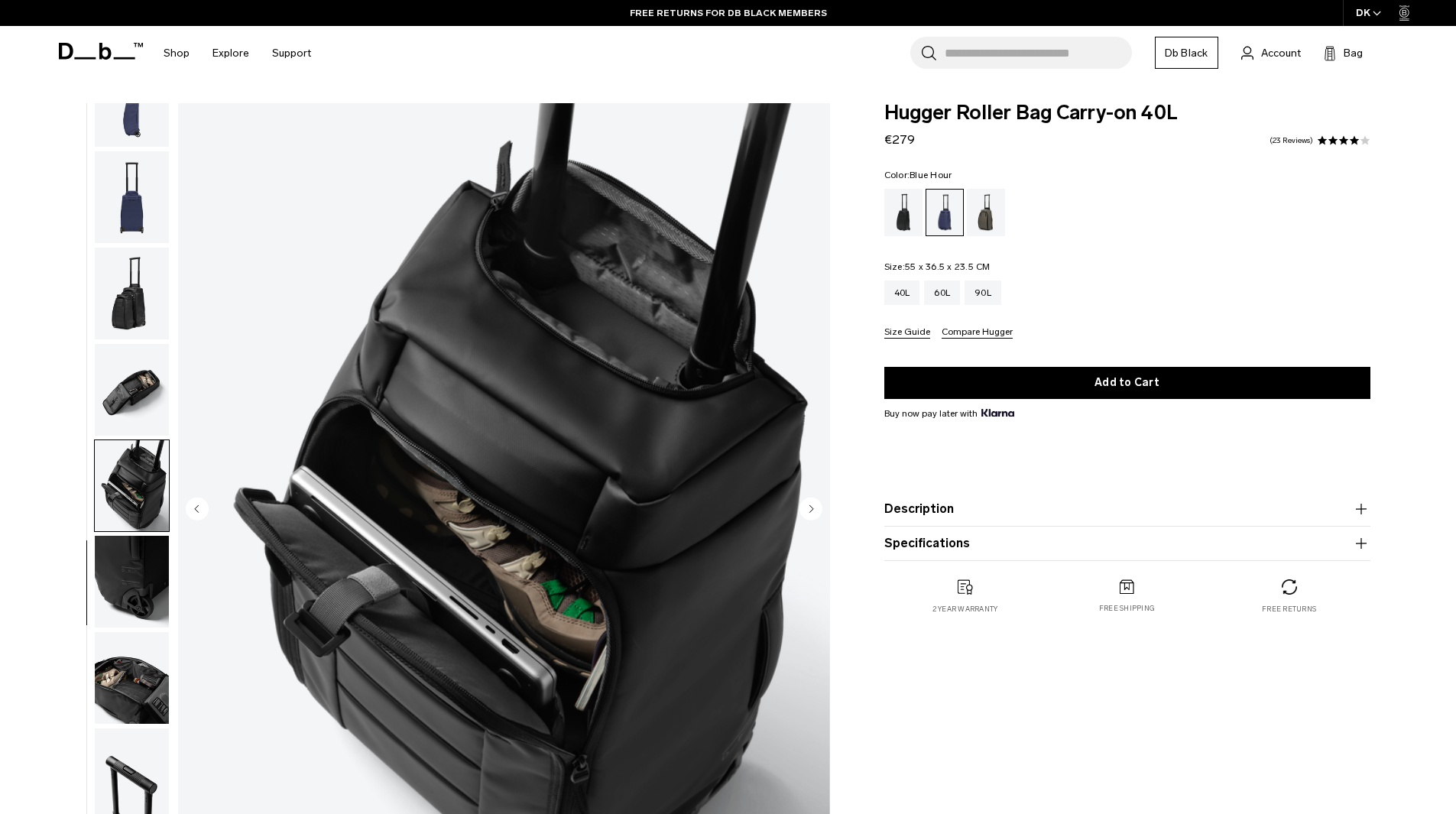 click at bounding box center (131, 582) 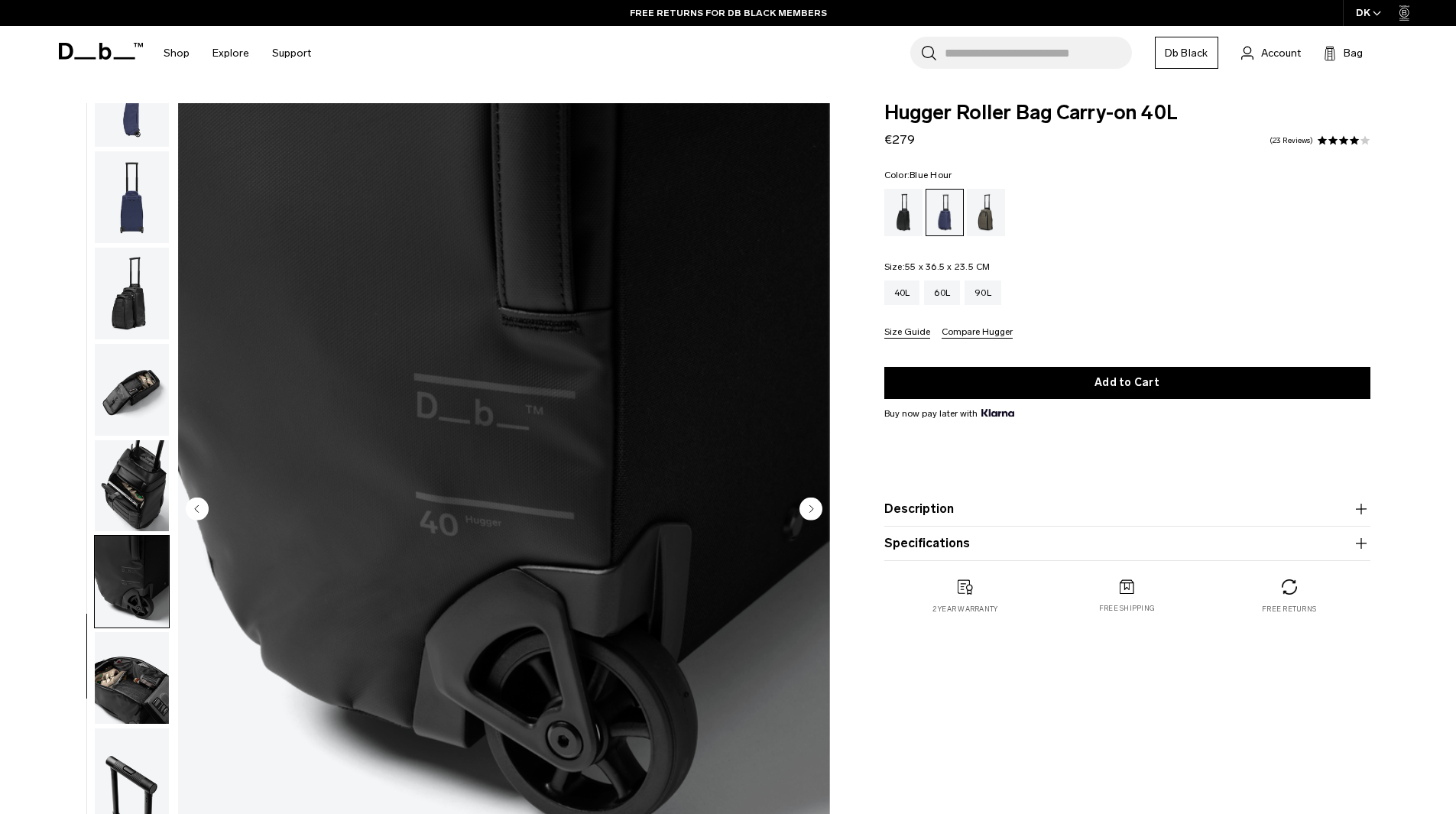 drag, startPoint x: 124, startPoint y: 679, endPoint x: 137, endPoint y: 679, distance: 13 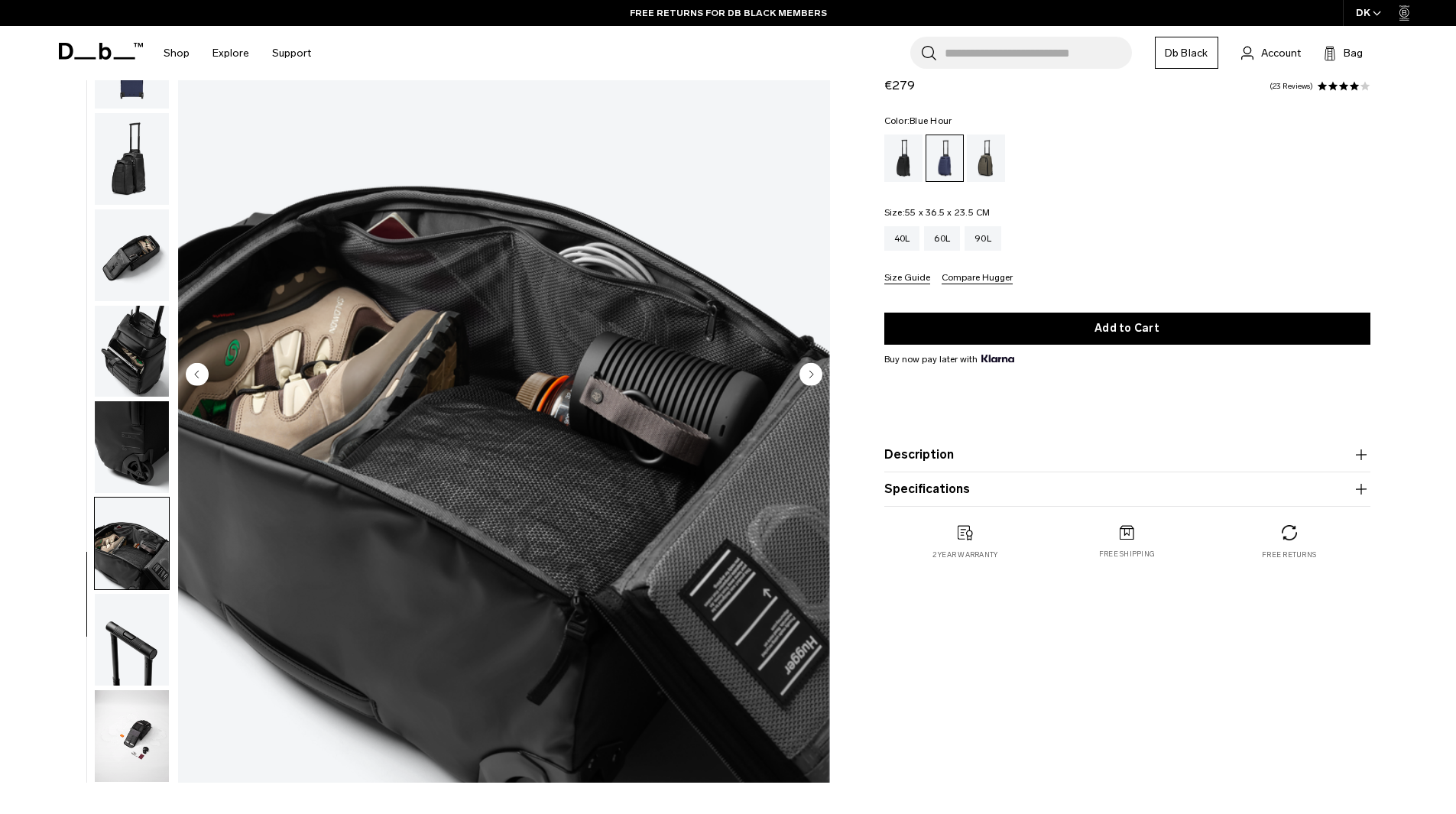 scroll, scrollTop: 153, scrollLeft: 0, axis: vertical 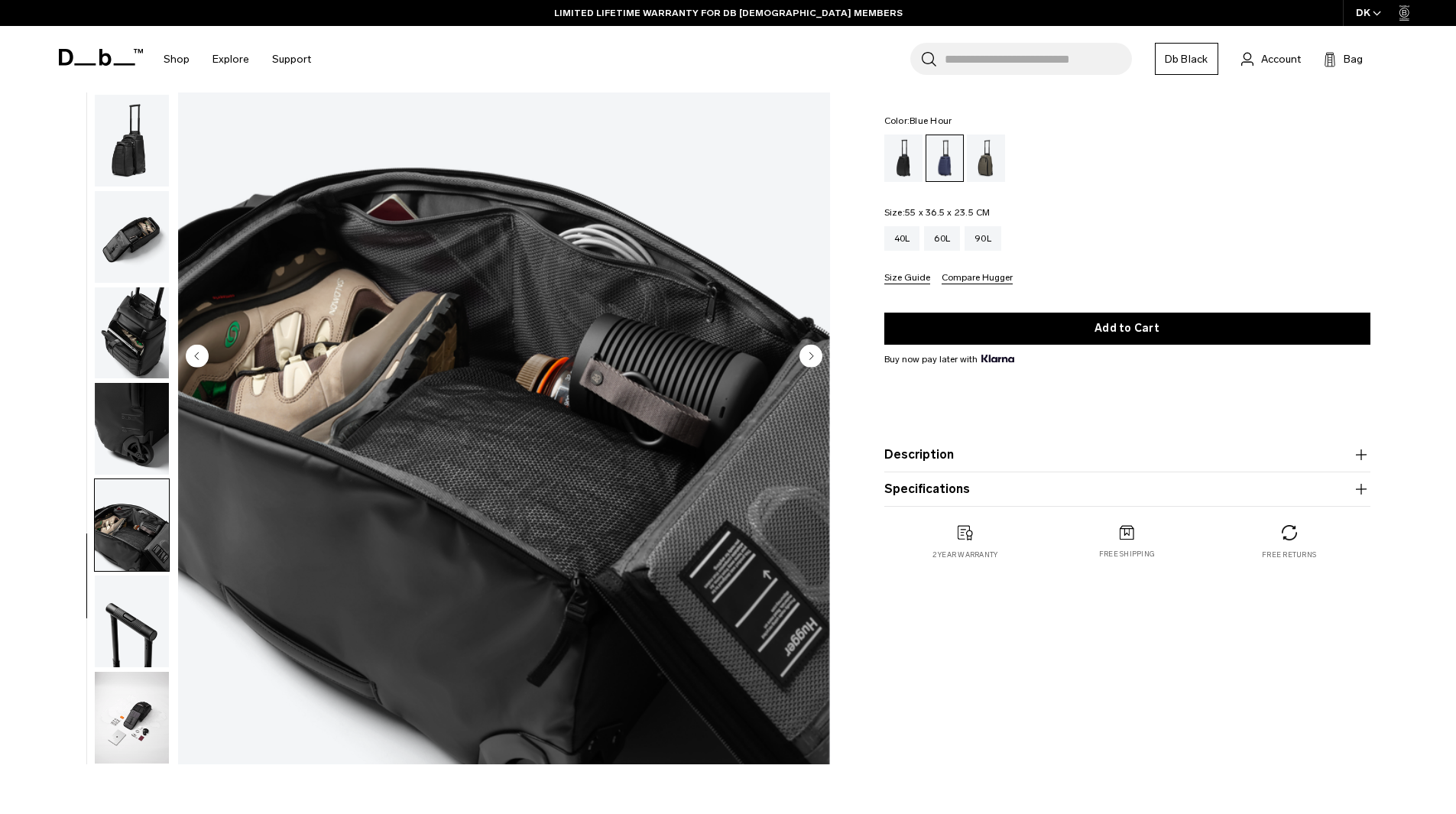 click at bounding box center [131, 141] 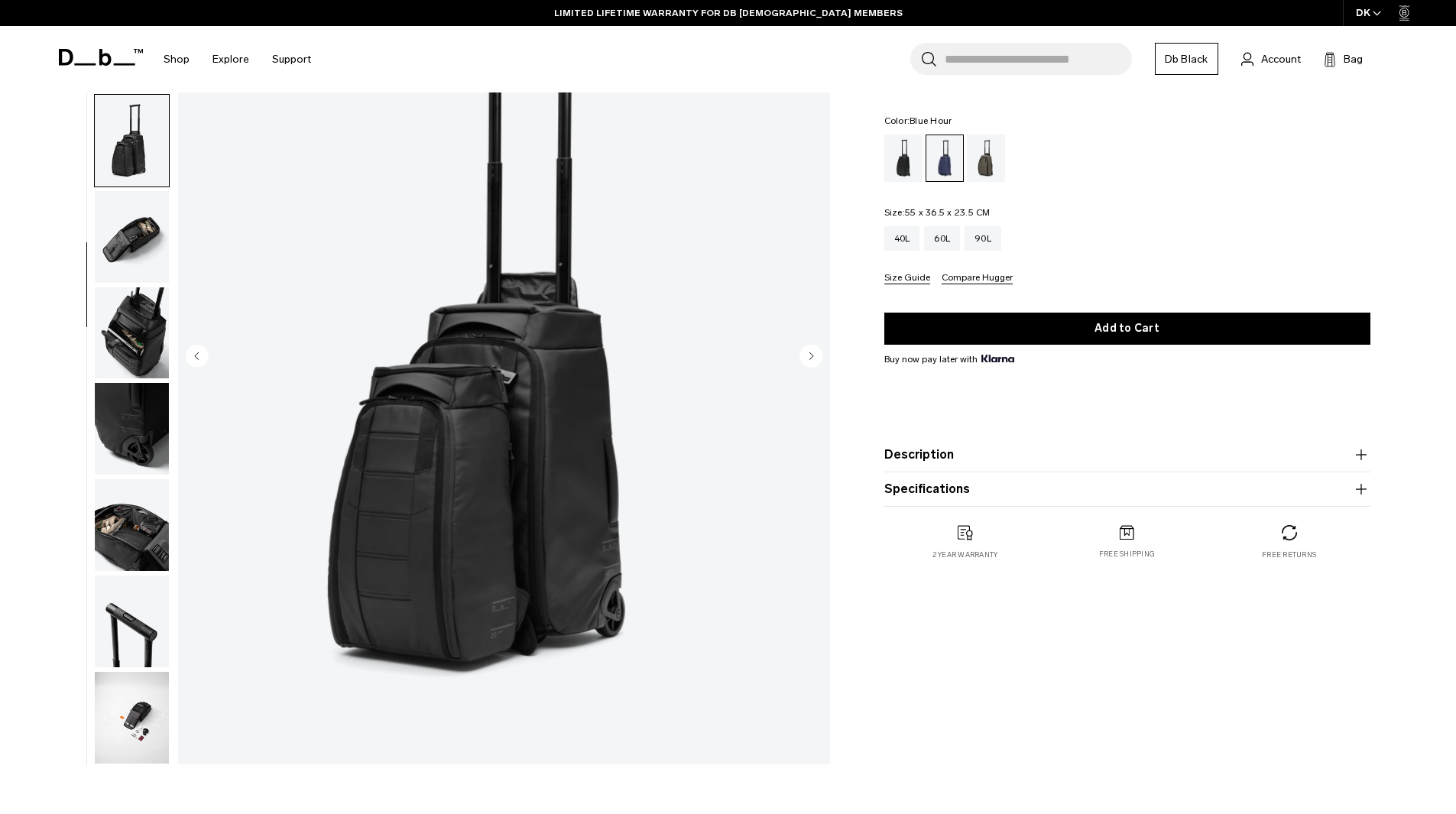 click at bounding box center (131, 718) 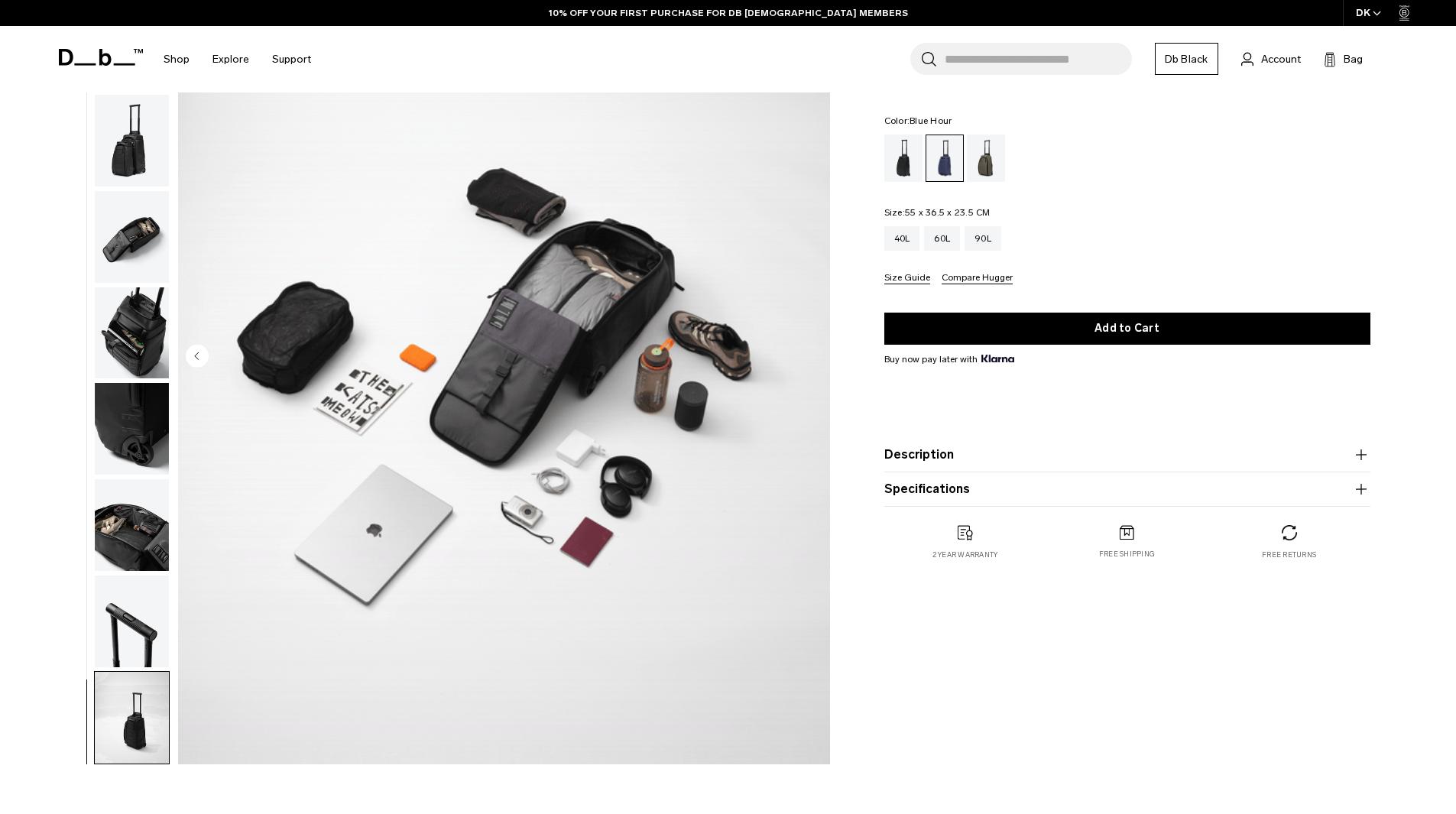 type 